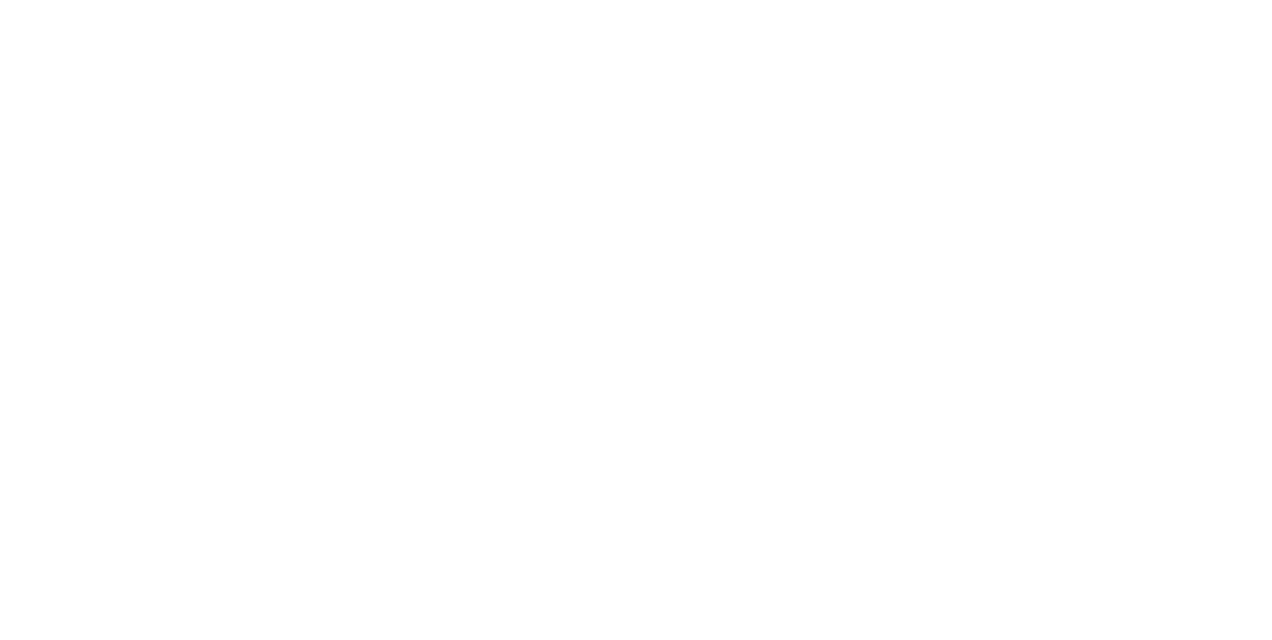 scroll, scrollTop: 0, scrollLeft: 0, axis: both 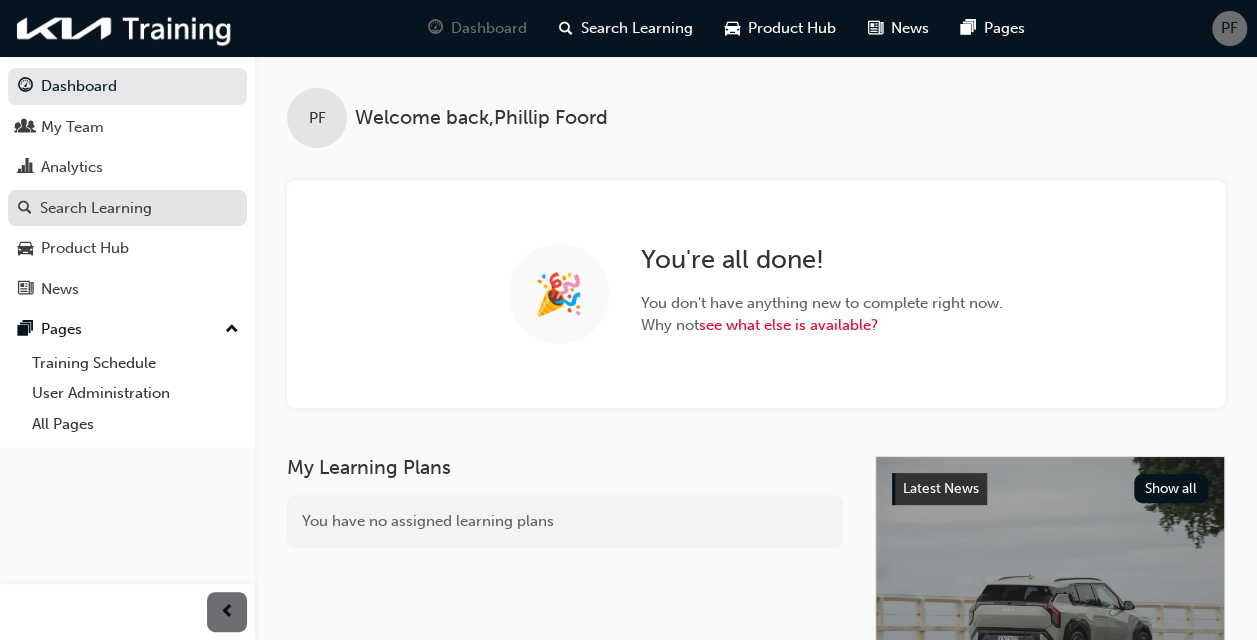 click on "Search Learning" at bounding box center (96, 208) 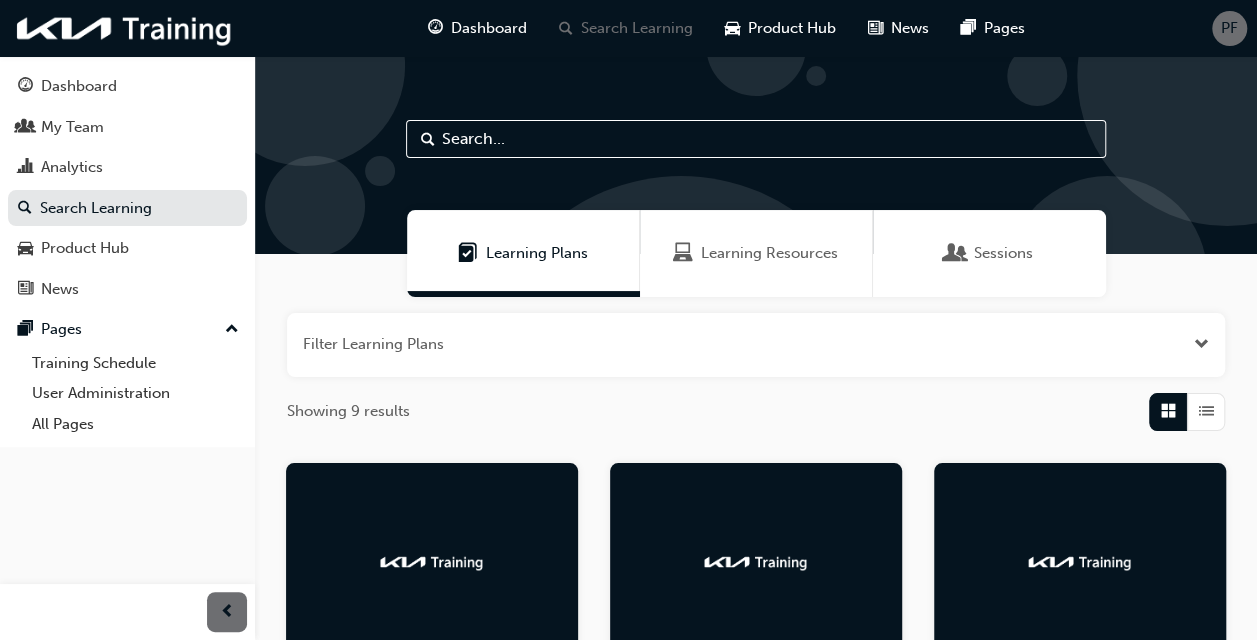 click on "Sessions" at bounding box center [1003, 253] 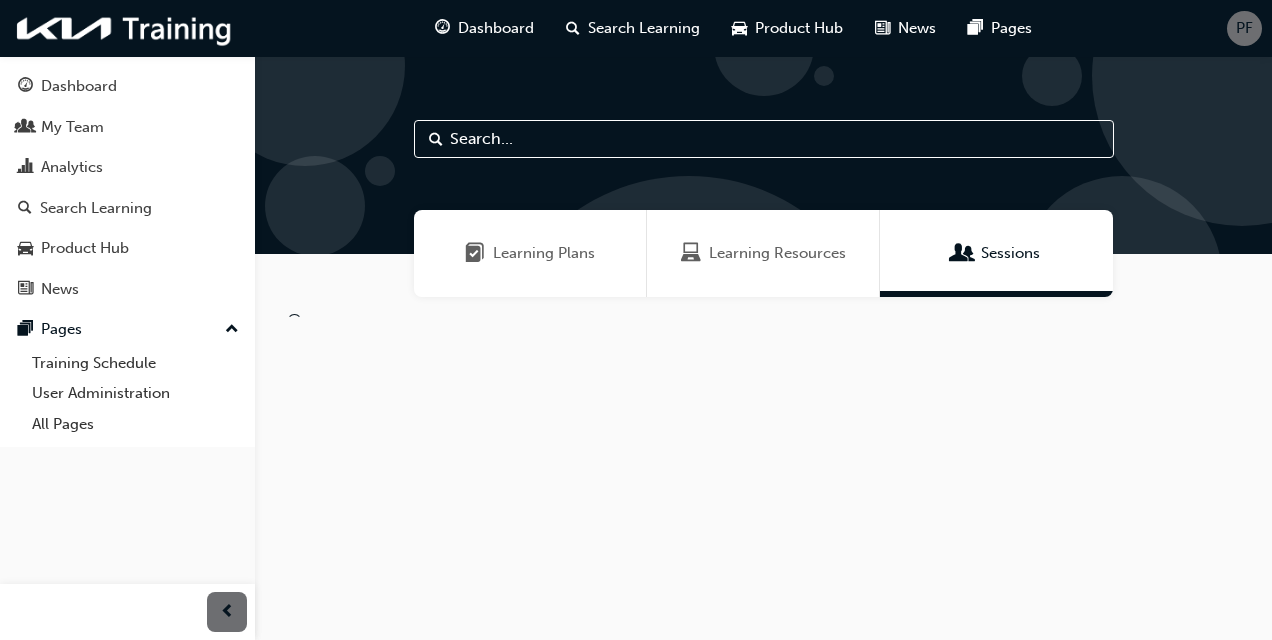 click on "Sessions" at bounding box center (1010, 253) 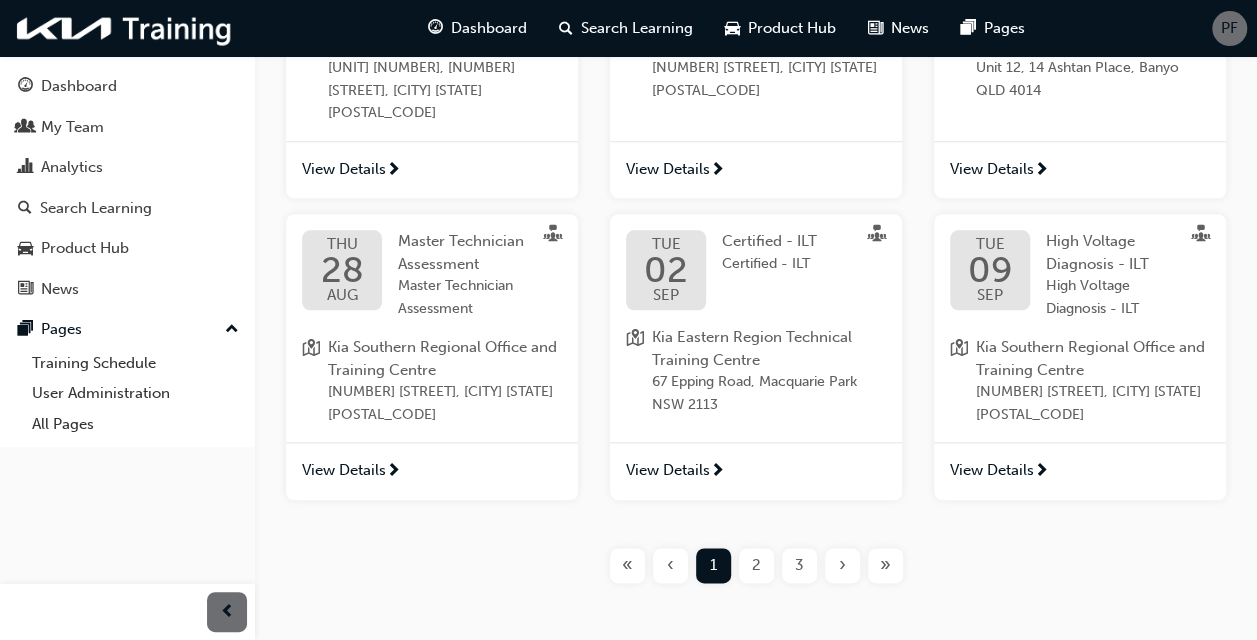 scroll, scrollTop: 923, scrollLeft: 0, axis: vertical 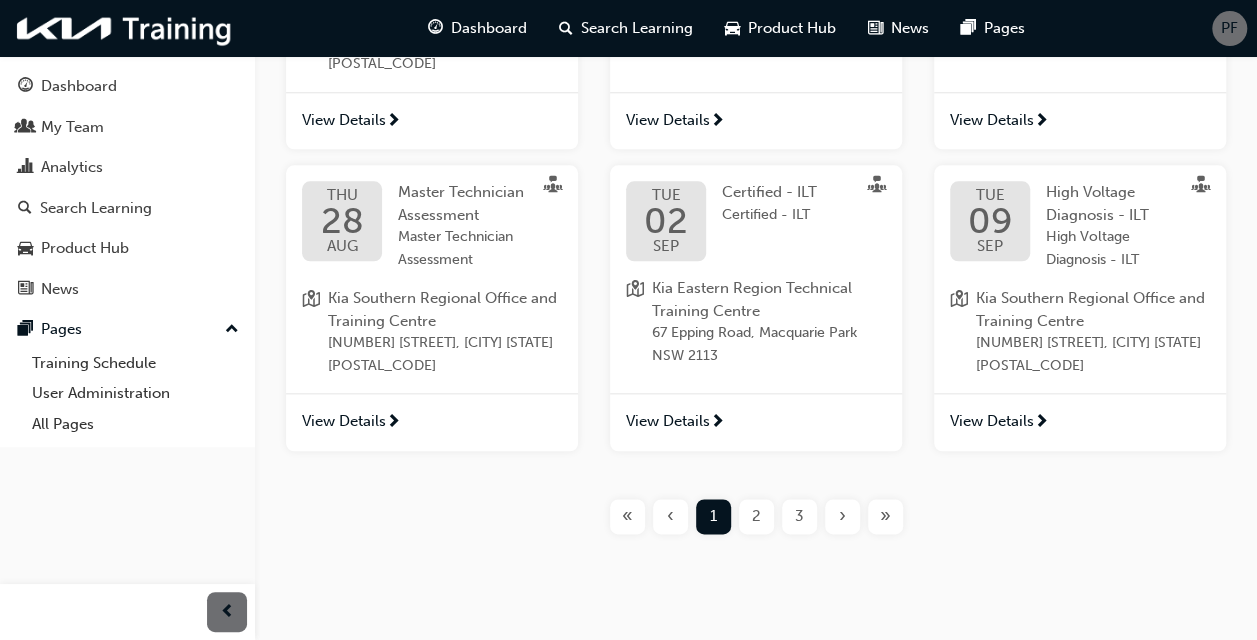 click on "2" at bounding box center (756, 516) 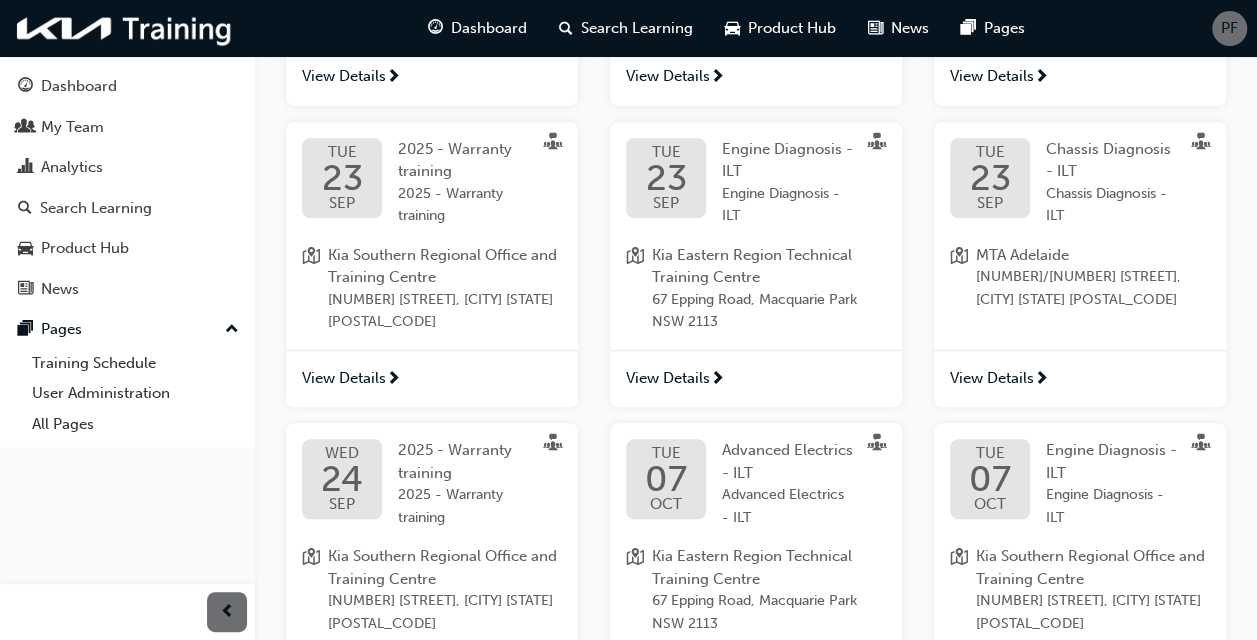 scroll, scrollTop: 623, scrollLeft: 0, axis: vertical 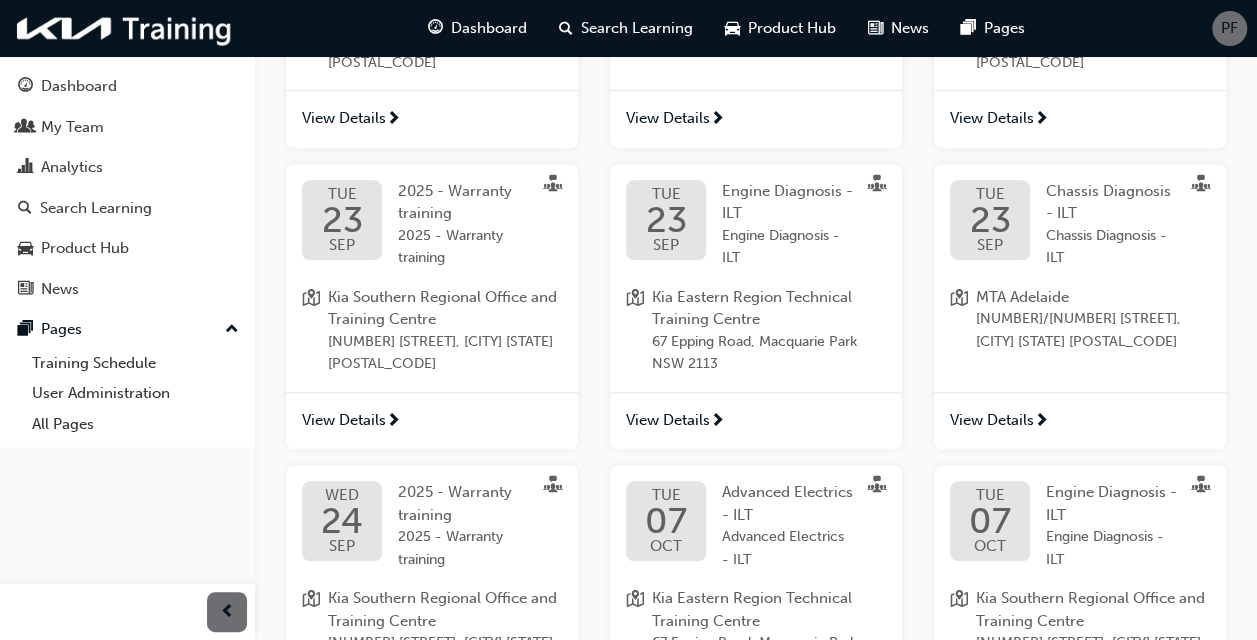 click on "MTA Adelaide" at bounding box center (1093, 297) 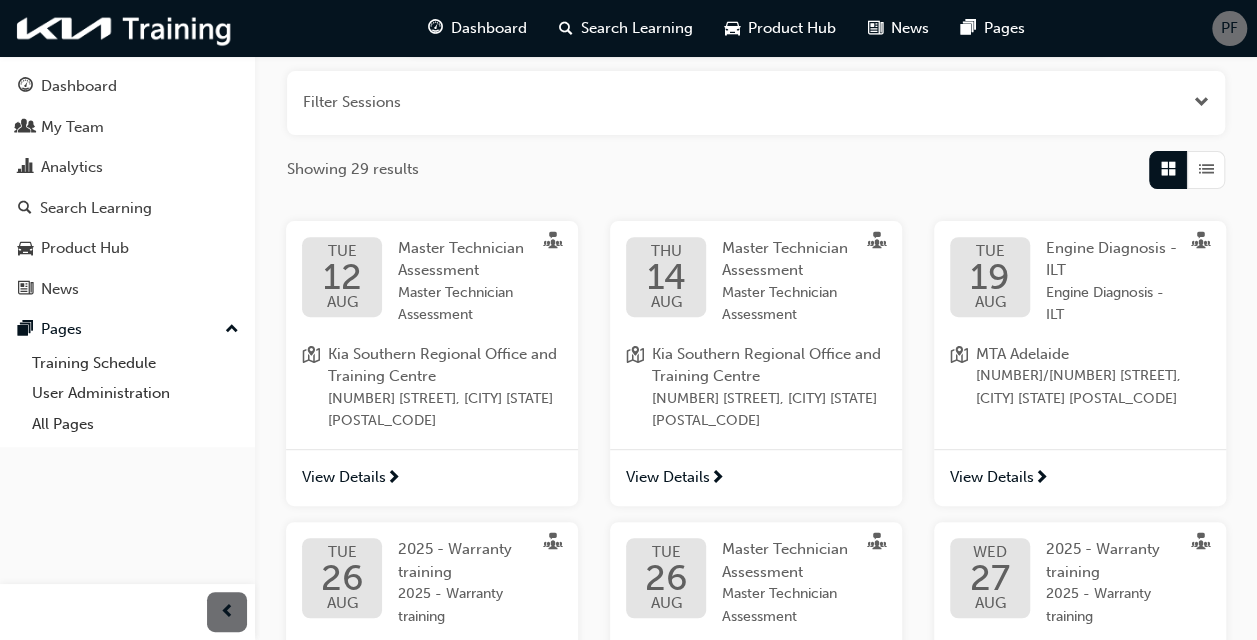 scroll, scrollTop: 223, scrollLeft: 0, axis: vertical 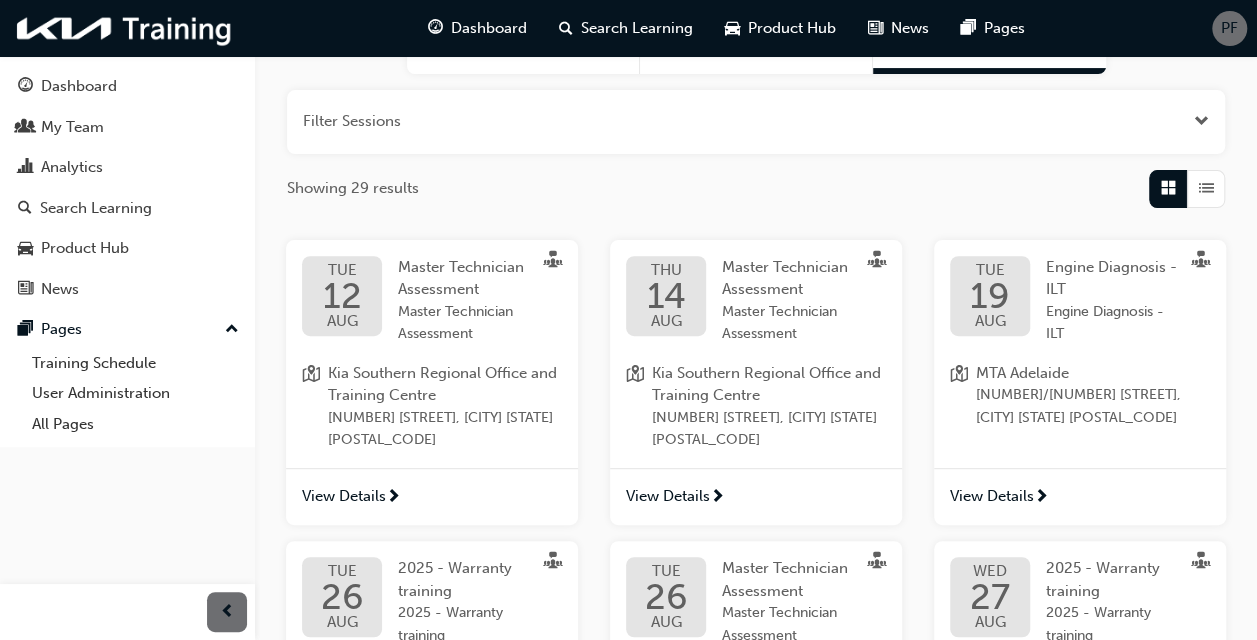 click on "3 Frederick Road, Royal  Park SA 5014" at bounding box center (1093, 406) 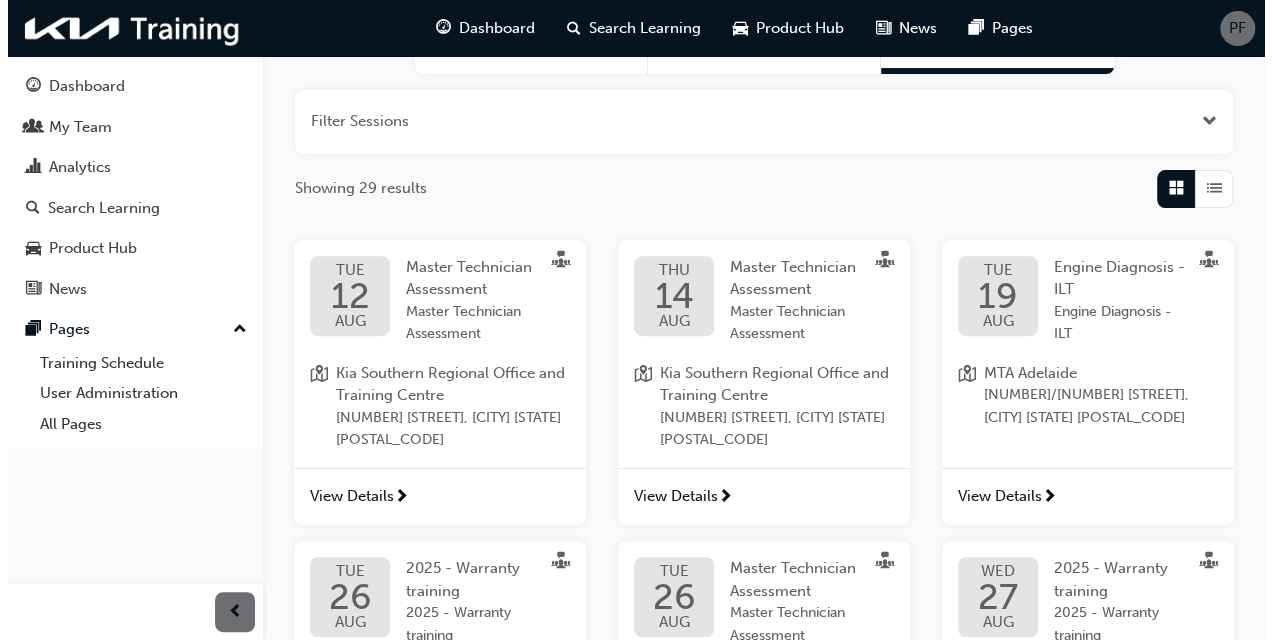 scroll, scrollTop: 0, scrollLeft: 0, axis: both 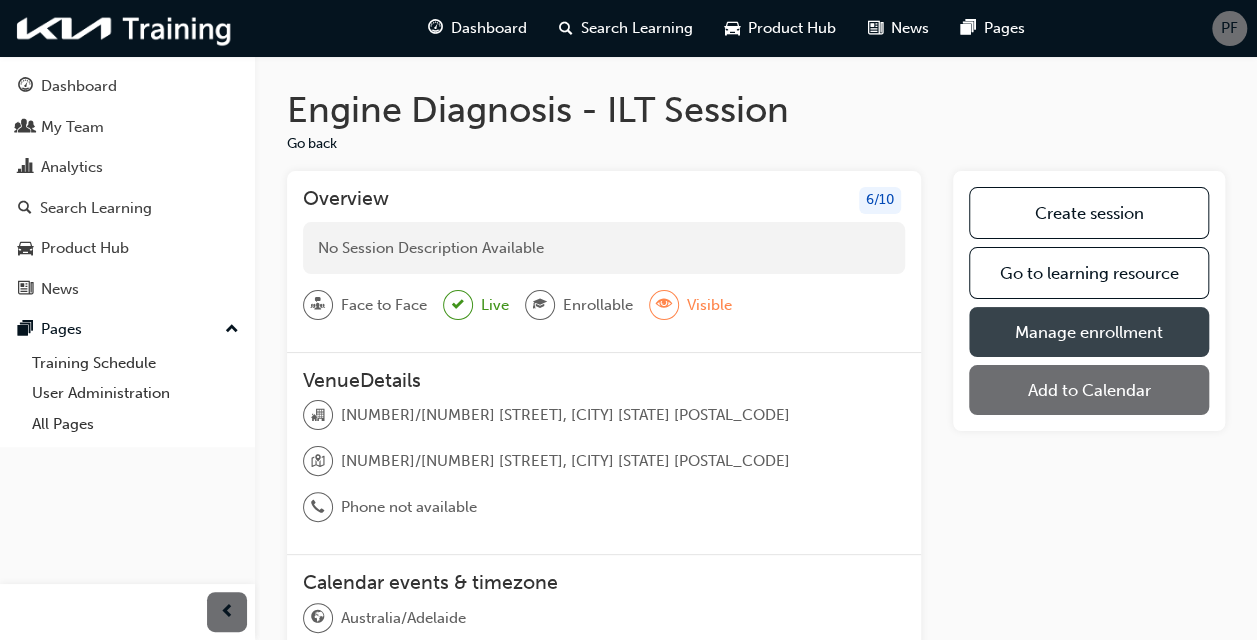 click on "Manage enrollment" at bounding box center (1089, 332) 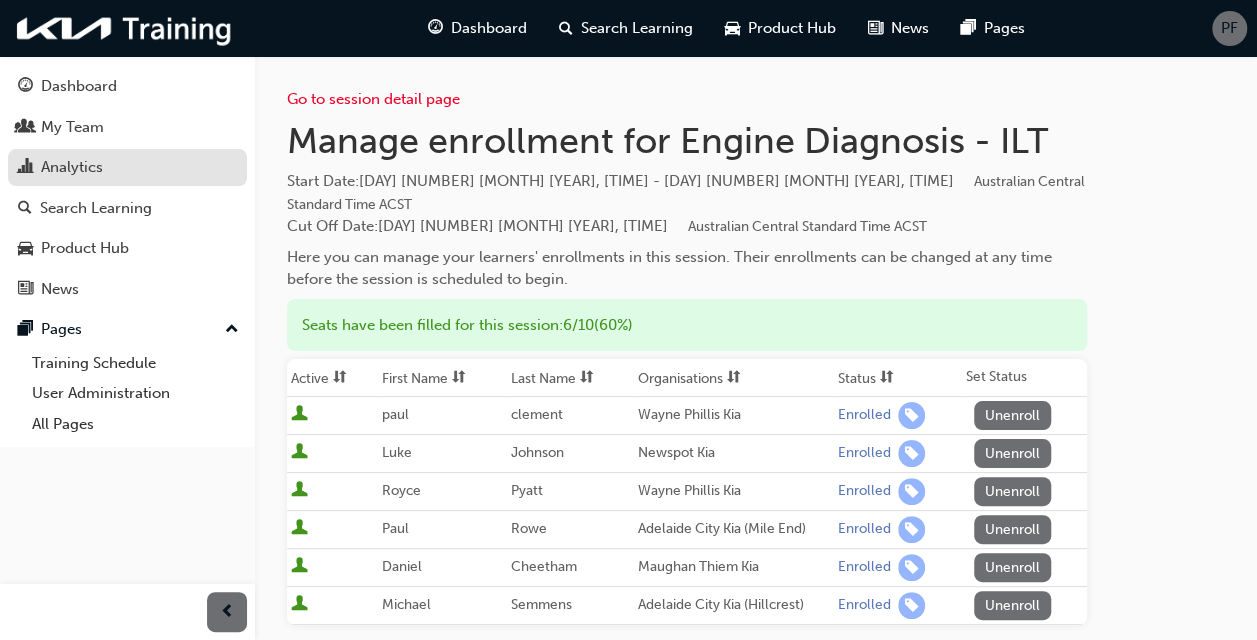 click on "Analytics" at bounding box center [72, 167] 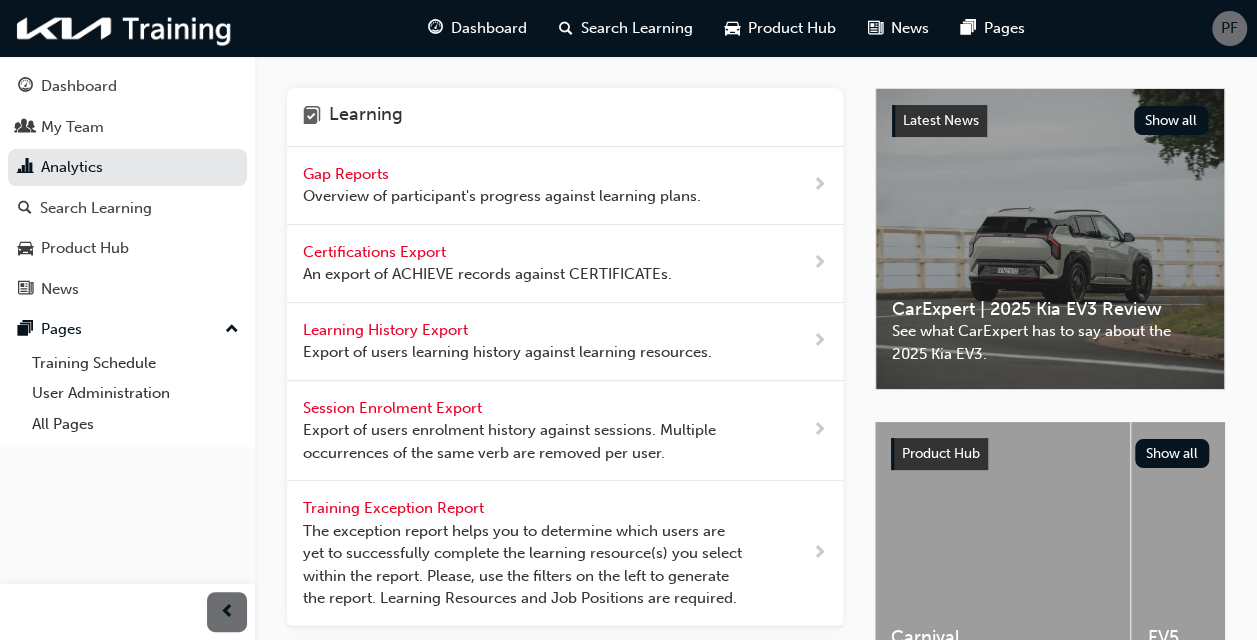 click on "Gap Reports" at bounding box center (348, 174) 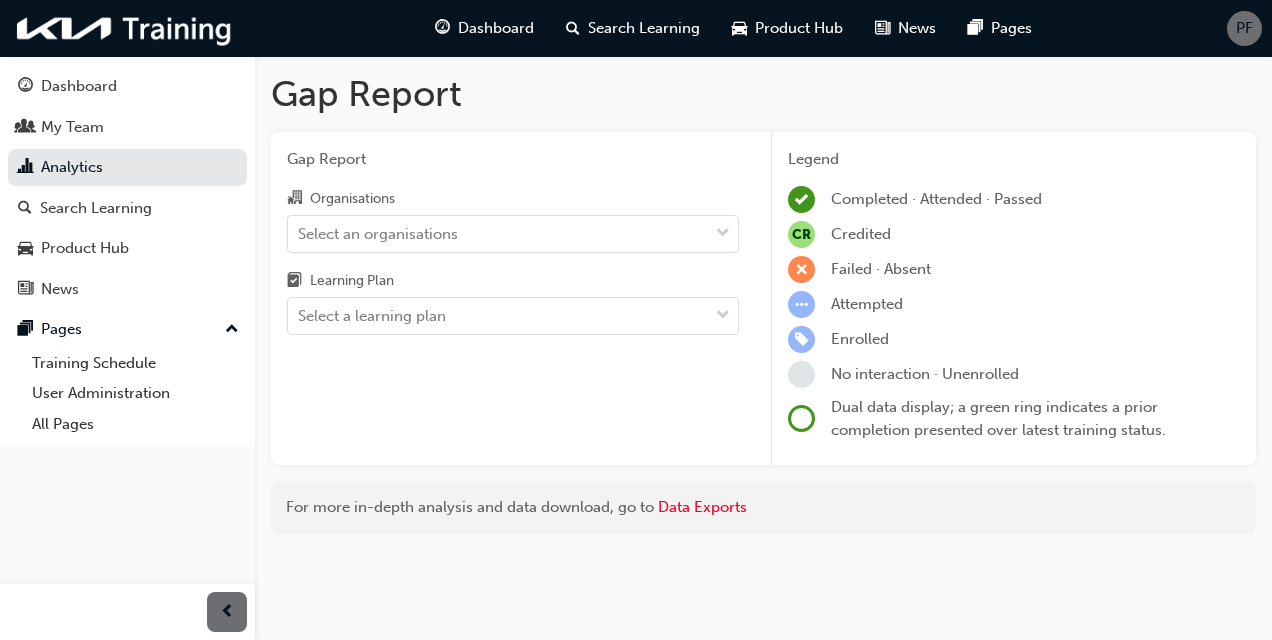 click on "Select an organisations" at bounding box center [498, 233] 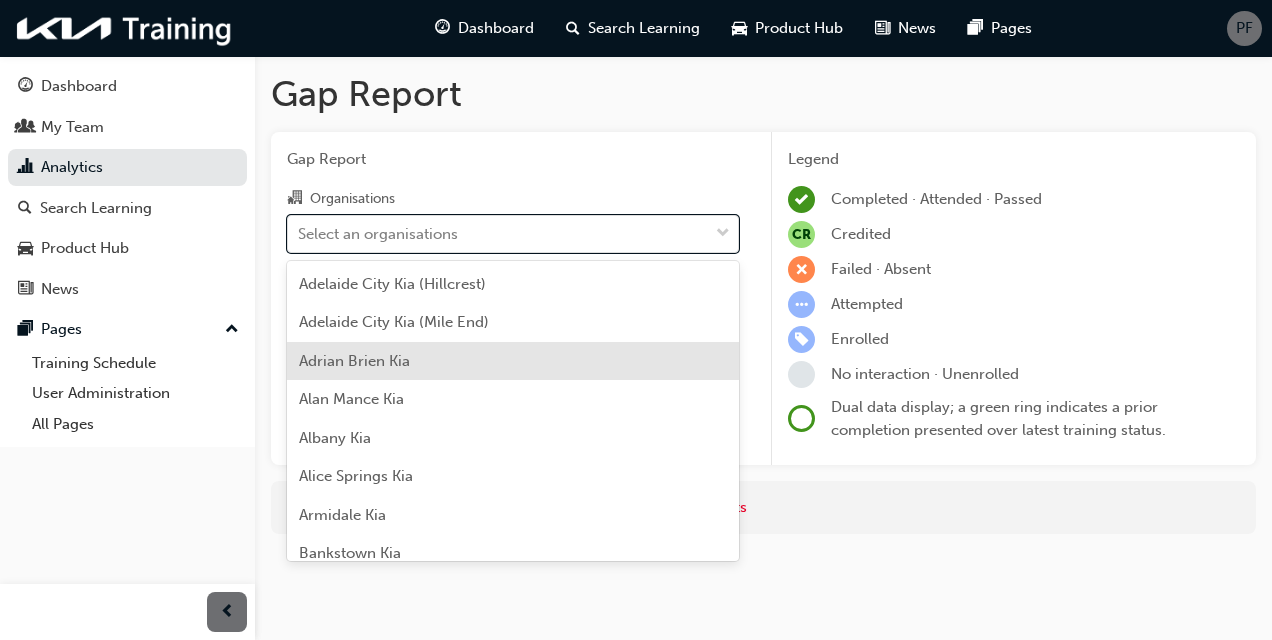 click on "Adrian Brien Kia" at bounding box center (513, 361) 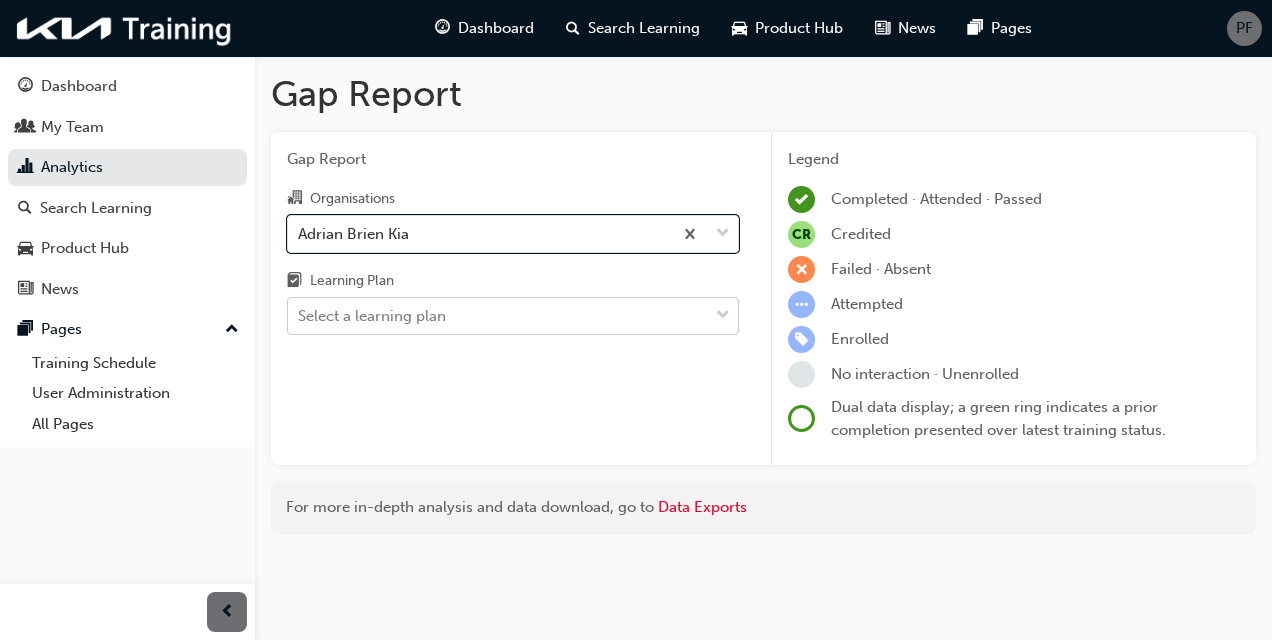 click on "Select a learning plan" at bounding box center (498, 316) 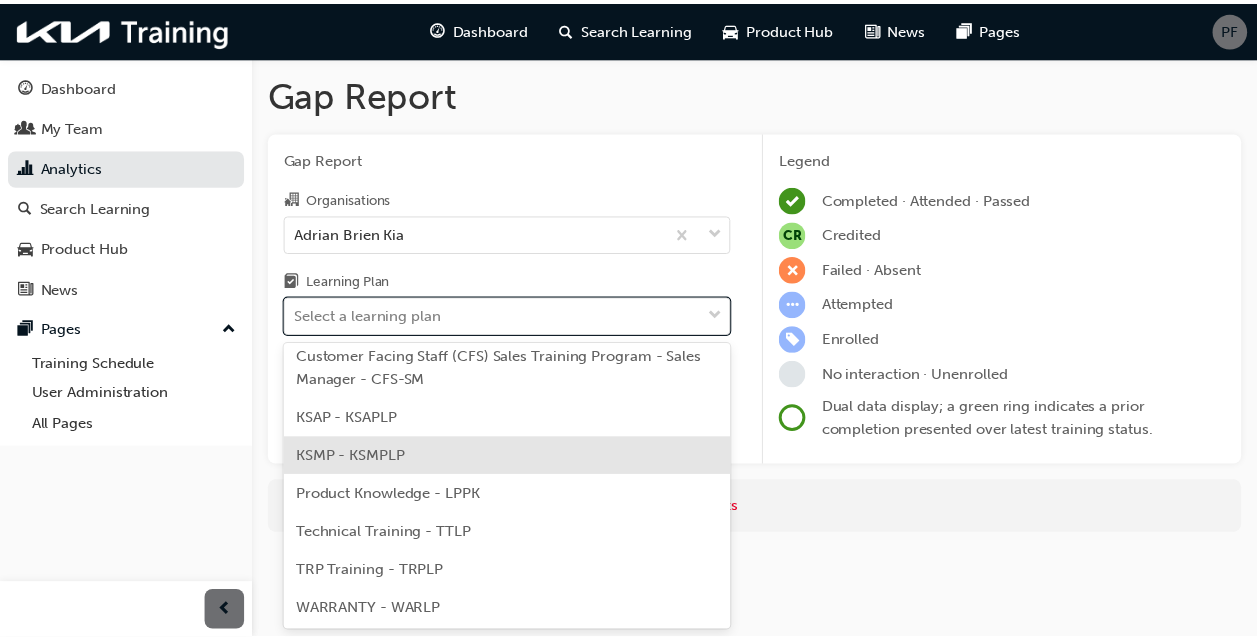 scroll, scrollTop: 132, scrollLeft: 0, axis: vertical 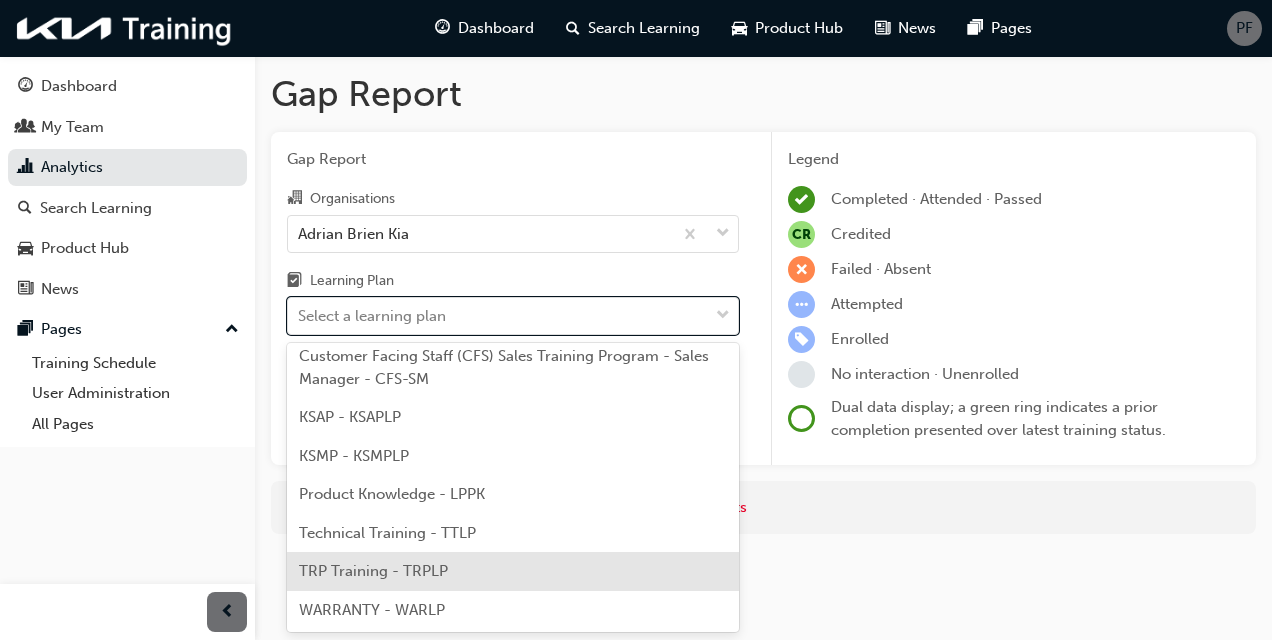 click on "TRP Training - TRPLP" at bounding box center (513, 571) 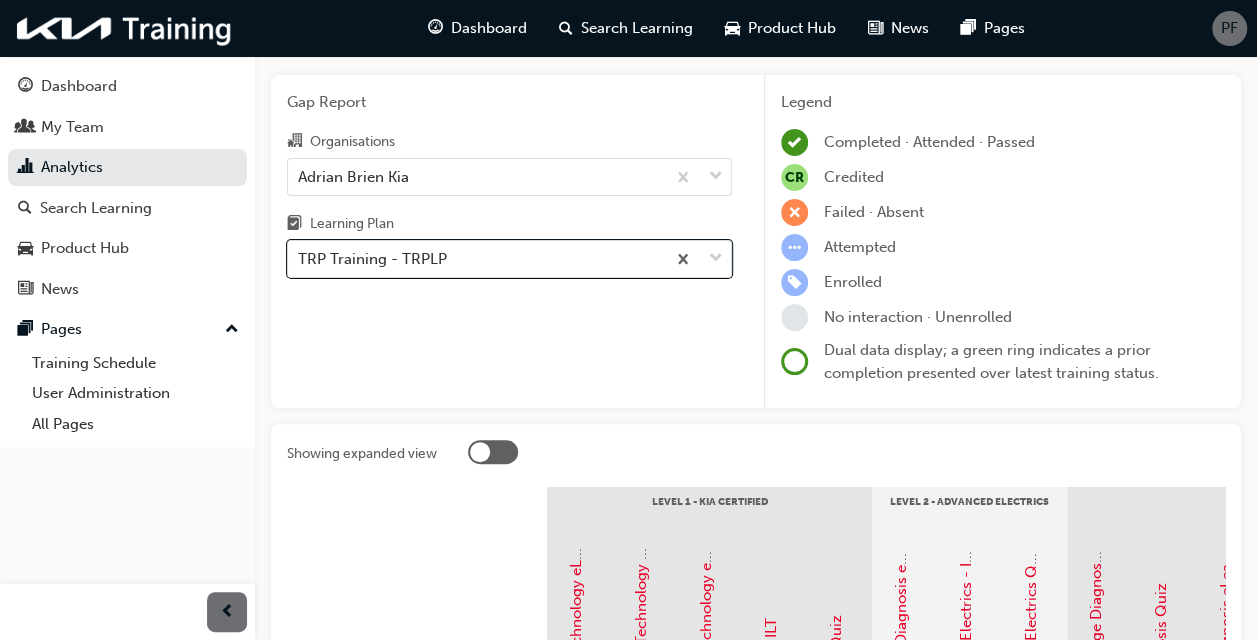 scroll, scrollTop: 0, scrollLeft: 0, axis: both 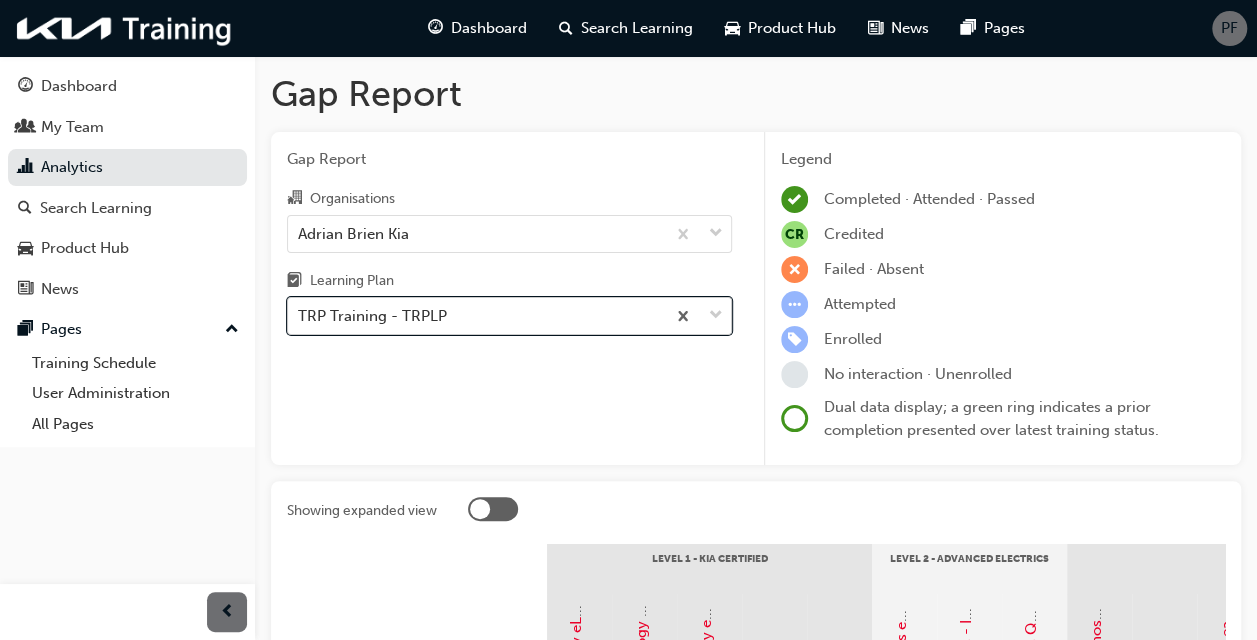 click on "TRP Training - TRPLP" at bounding box center [476, 316] 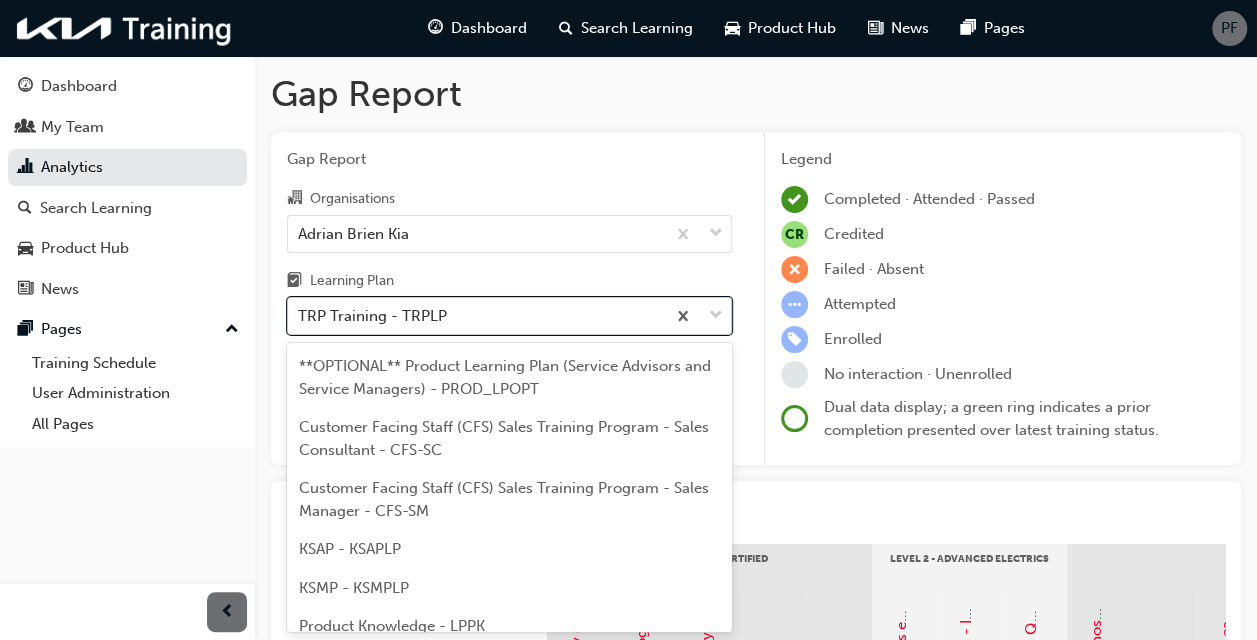 scroll, scrollTop: 9, scrollLeft: 0, axis: vertical 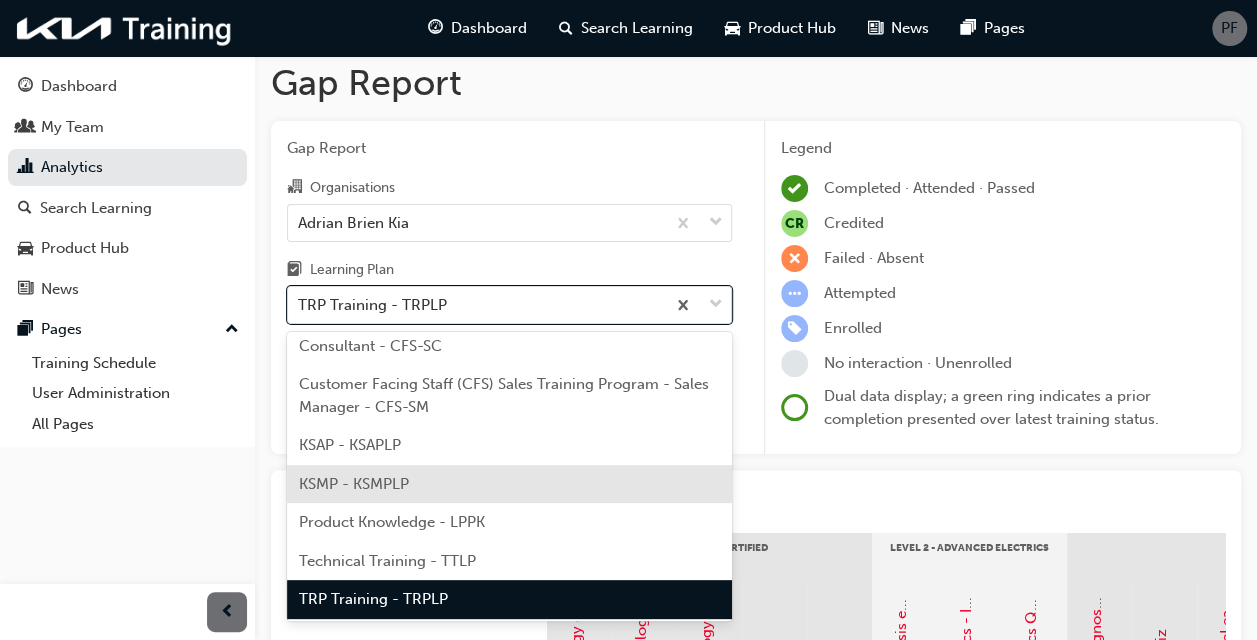 click on "KSMP - KSMPLP" at bounding box center [509, 484] 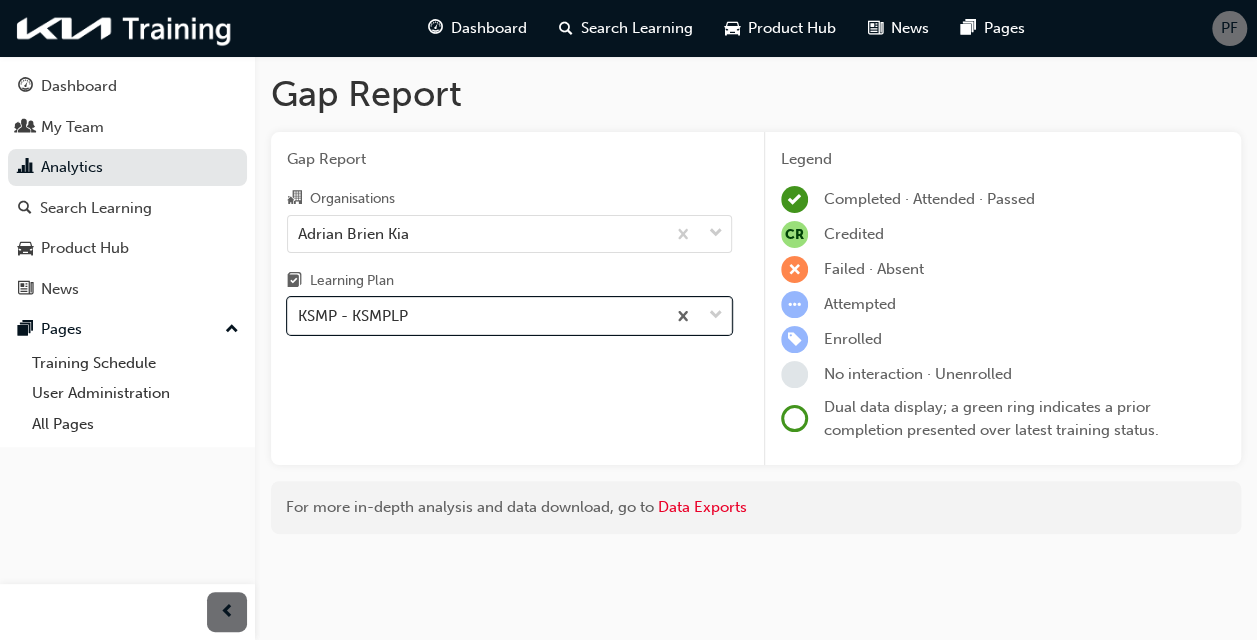 scroll, scrollTop: 0, scrollLeft: 0, axis: both 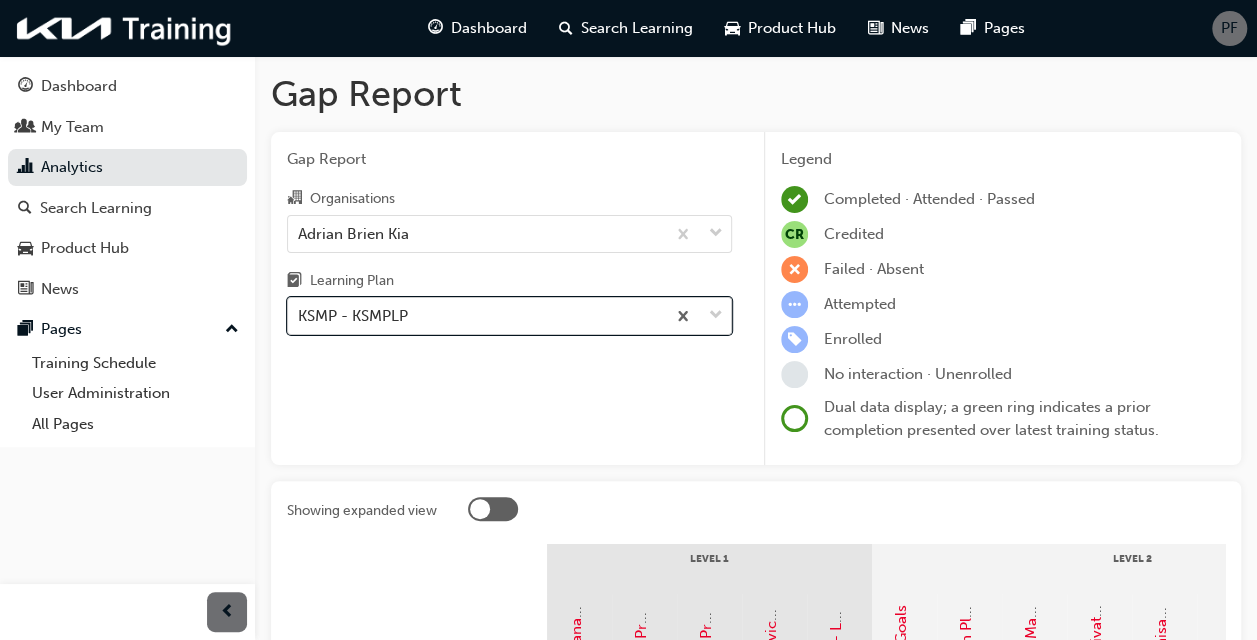 click on "KSMP - KSMPLP" at bounding box center [476, 316] 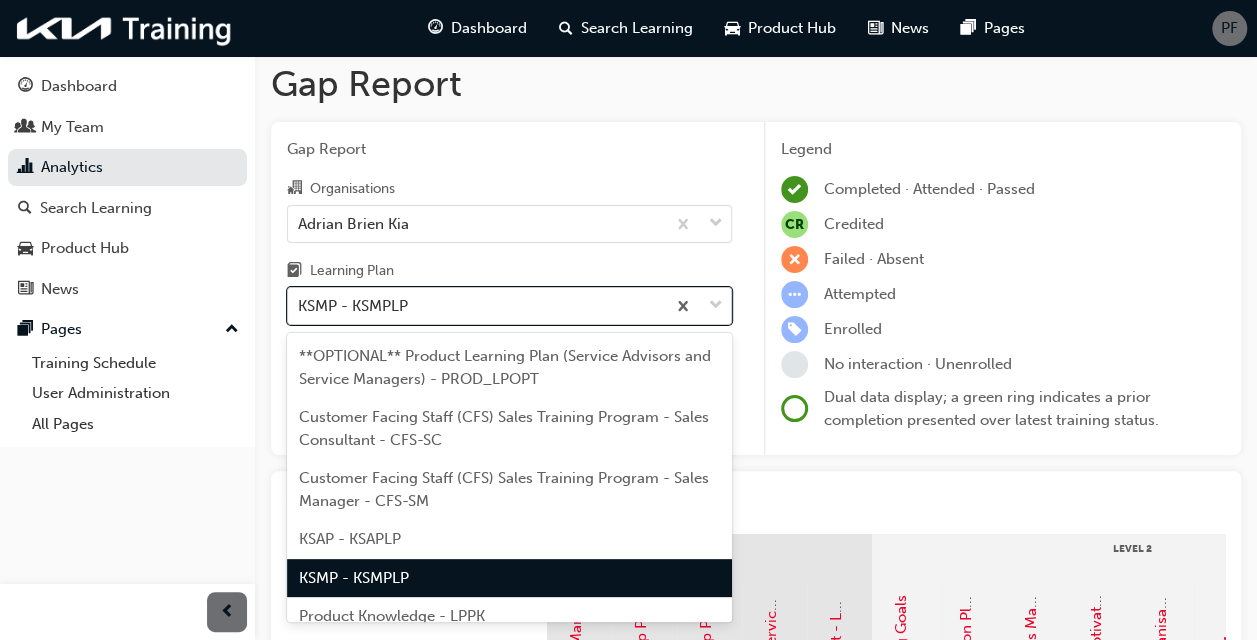 scroll, scrollTop: 11, scrollLeft: 0, axis: vertical 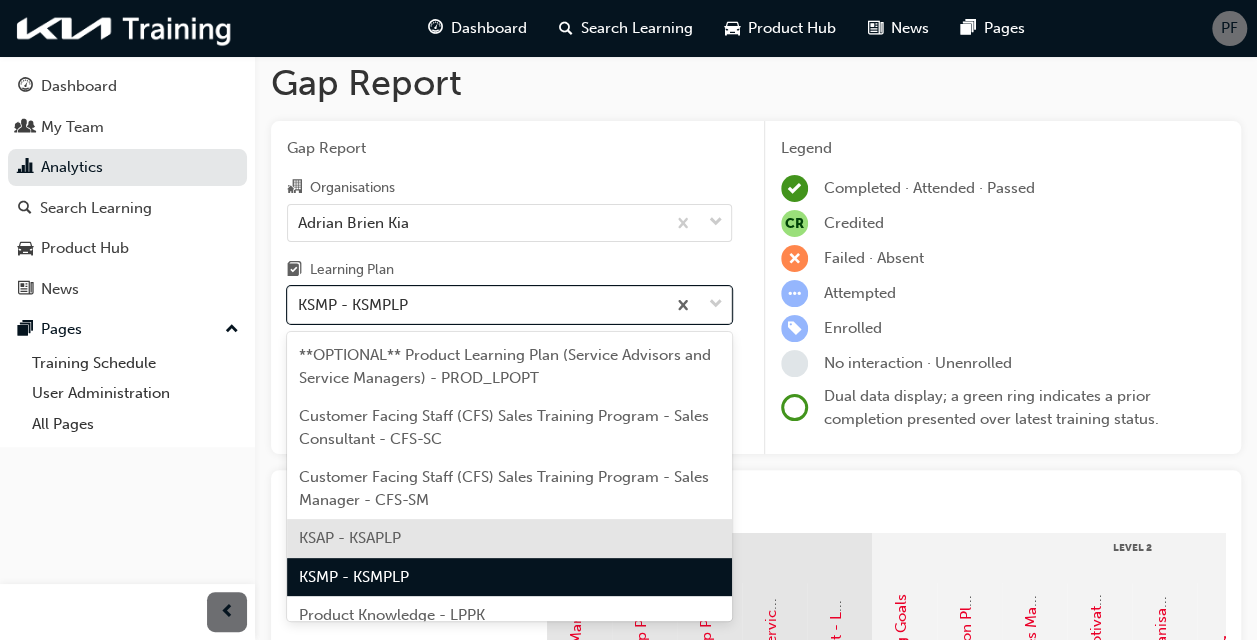 click on "KSAP - KSAPLP" at bounding box center (350, 538) 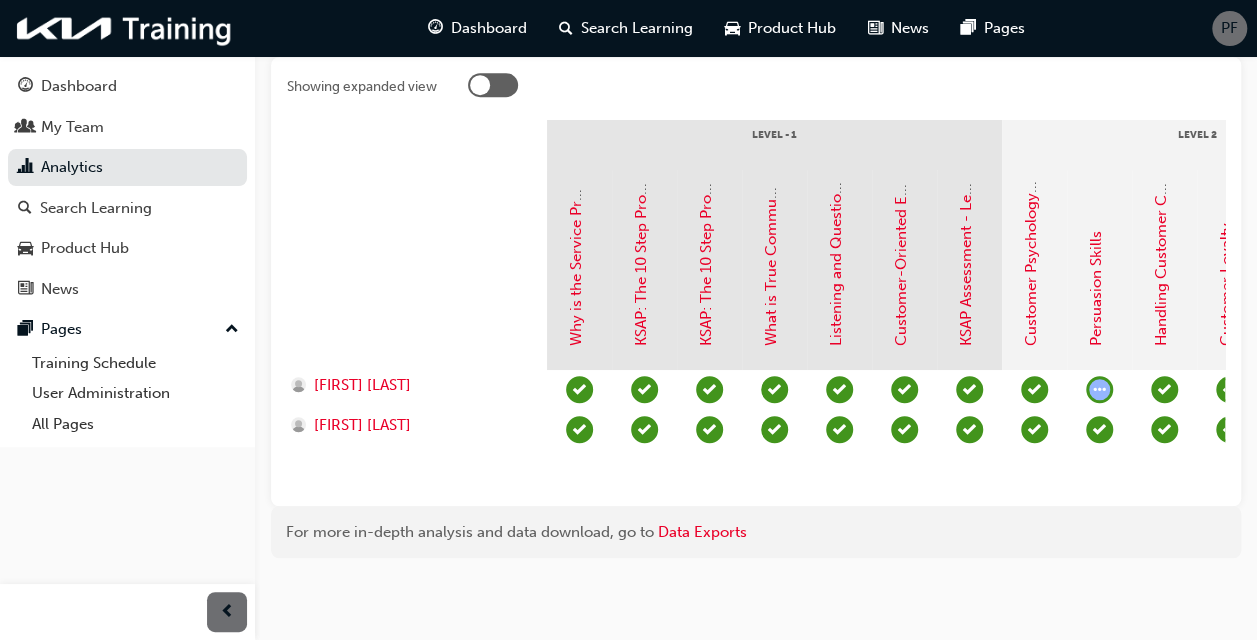 scroll, scrollTop: 439, scrollLeft: 0, axis: vertical 